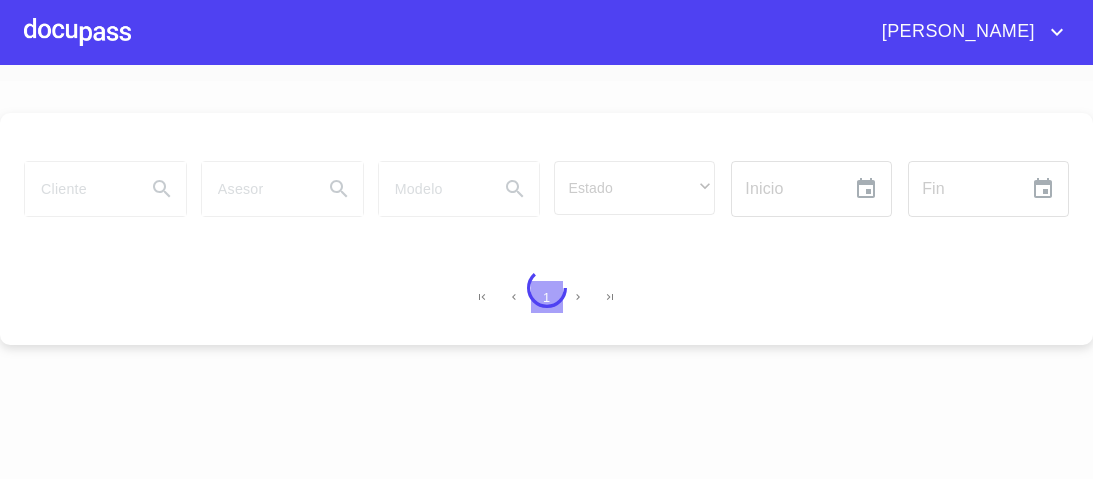 scroll, scrollTop: 0, scrollLeft: 0, axis: both 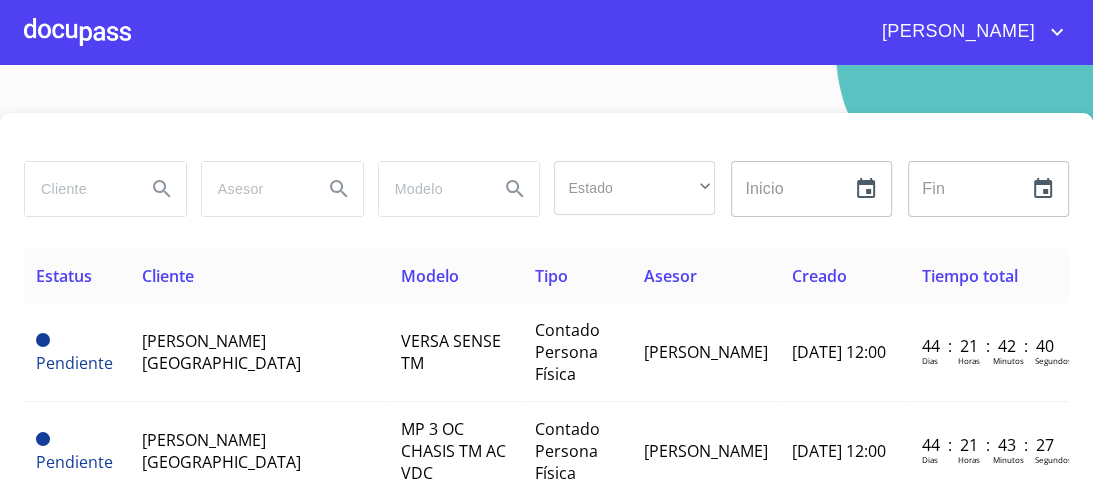 click at bounding box center (77, 189) 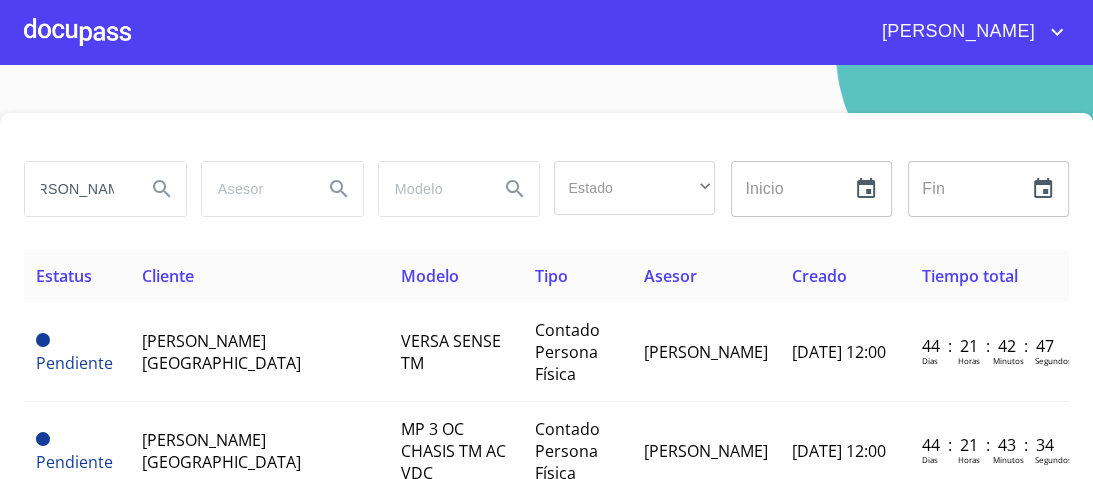 scroll, scrollTop: 0, scrollLeft: 38, axis: horizontal 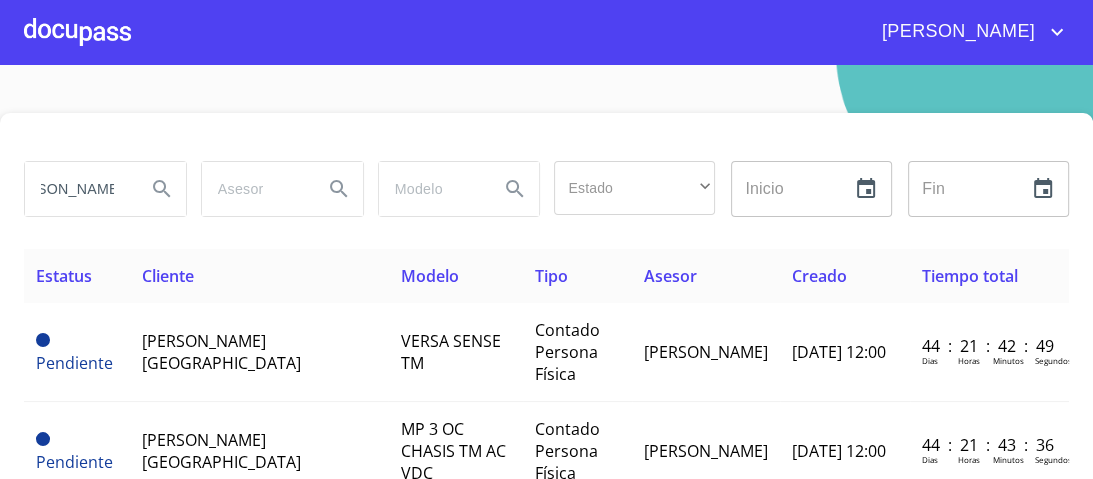 type on "[PERSON_NAME]" 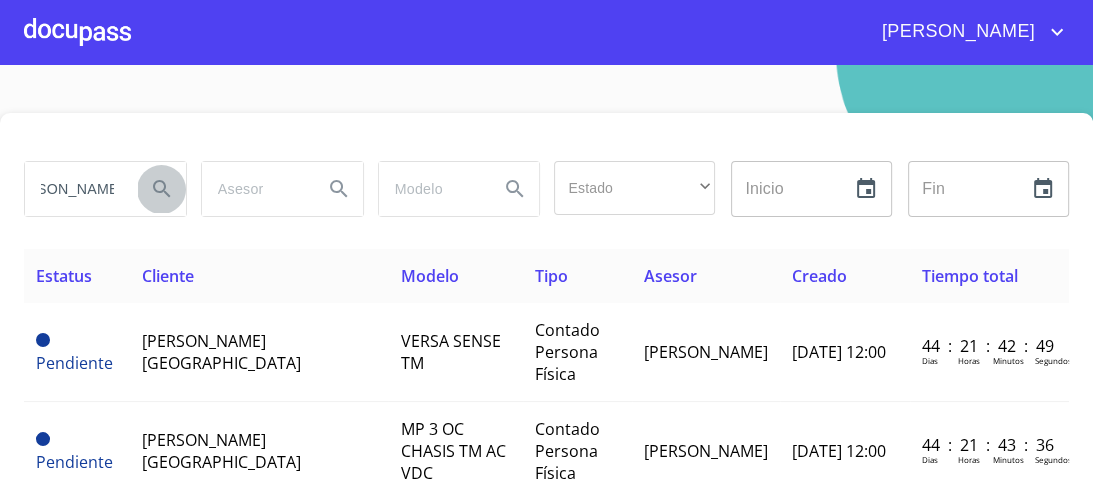 scroll, scrollTop: 0, scrollLeft: 0, axis: both 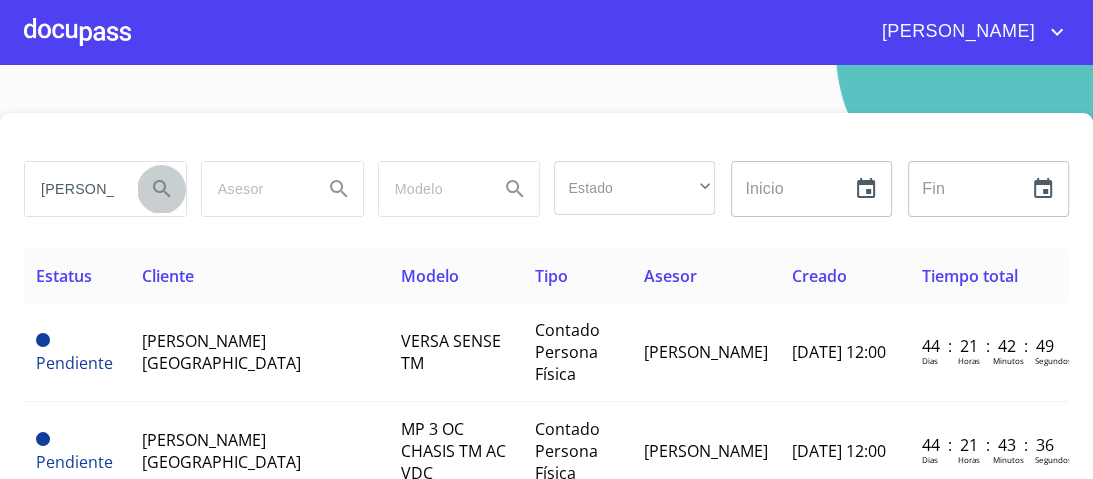 click 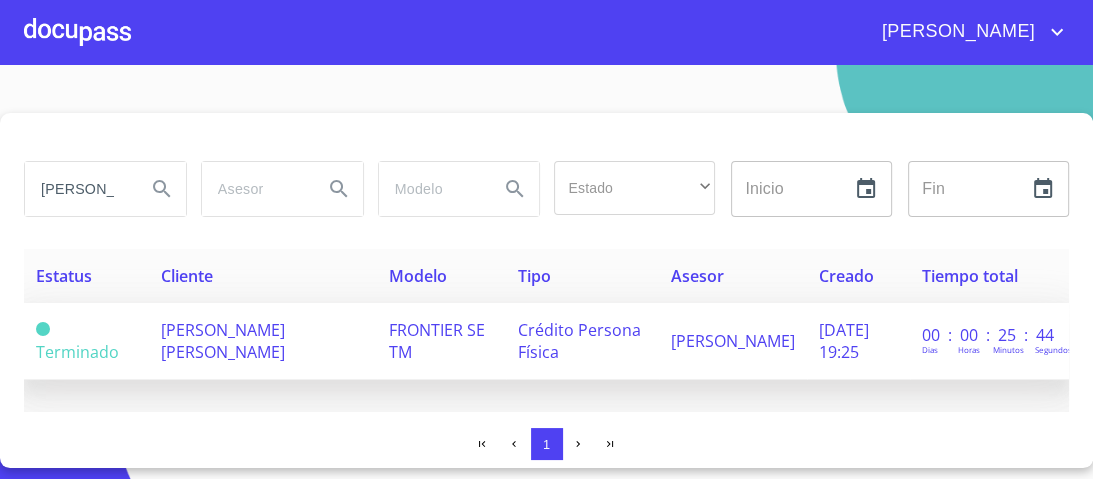 click on "FRONTIER SE TM" at bounding box center [441, 341] 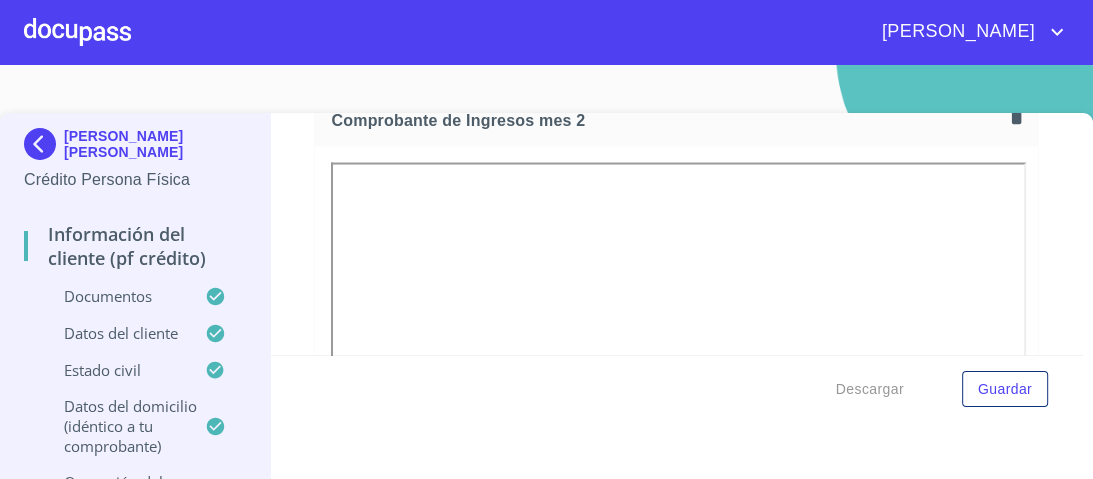 scroll, scrollTop: 2124, scrollLeft: 0, axis: vertical 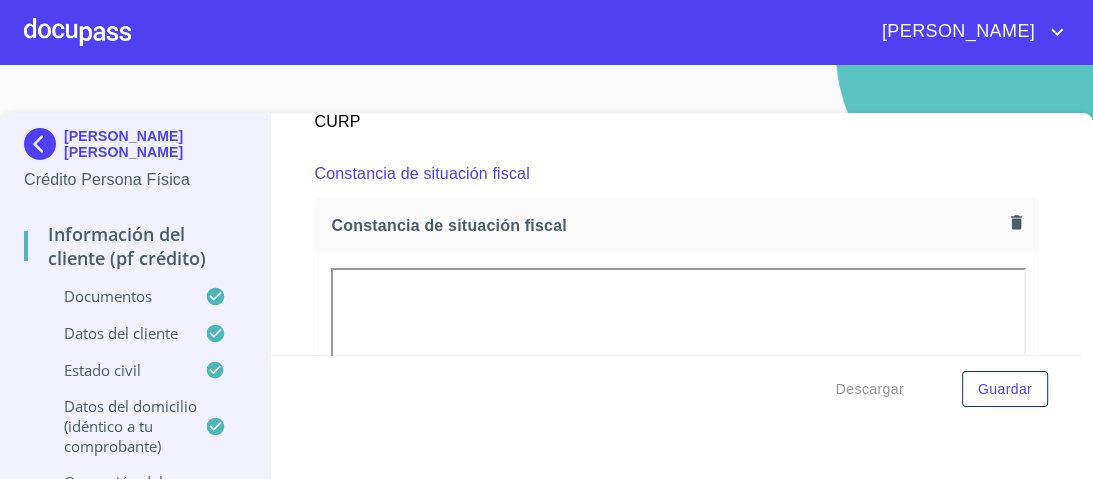 click 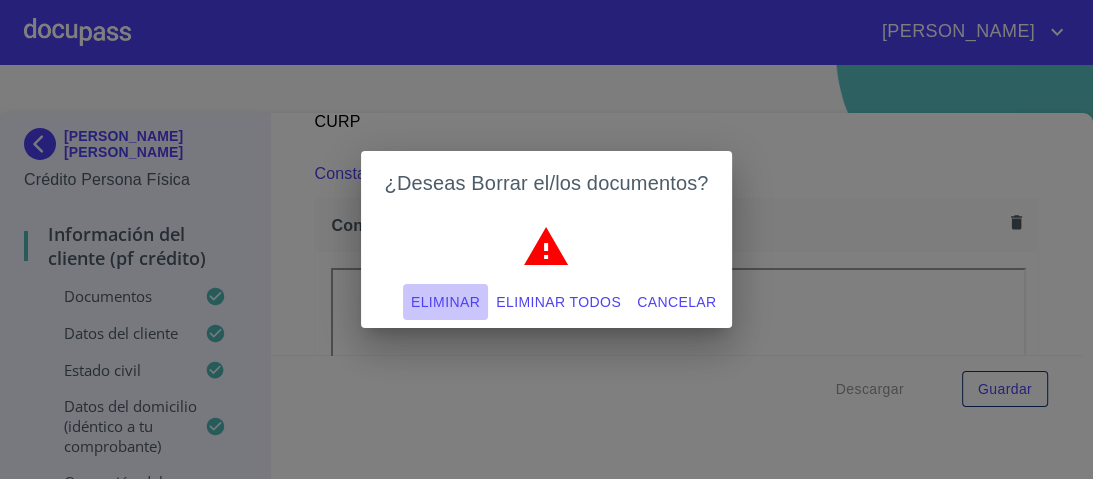 click on "Eliminar" at bounding box center (445, 302) 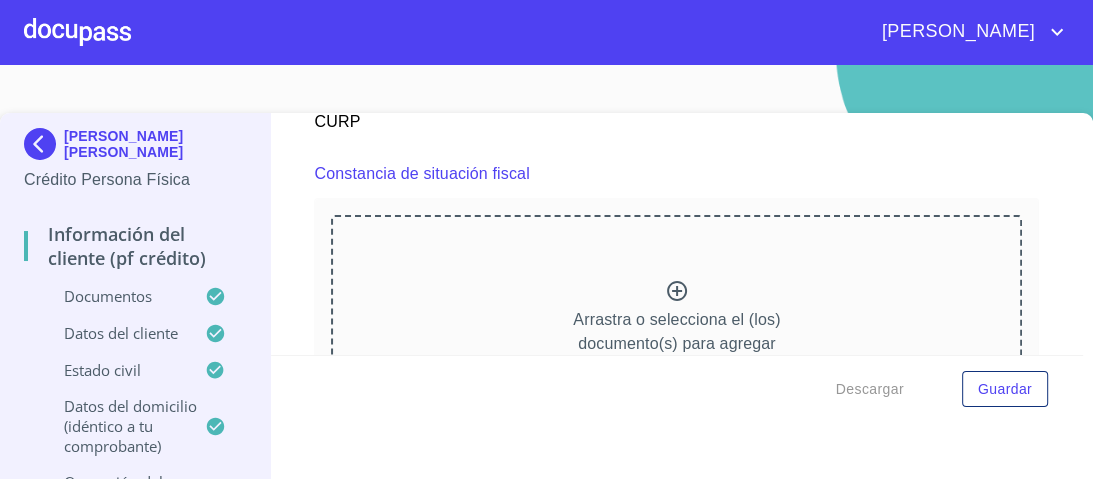 click 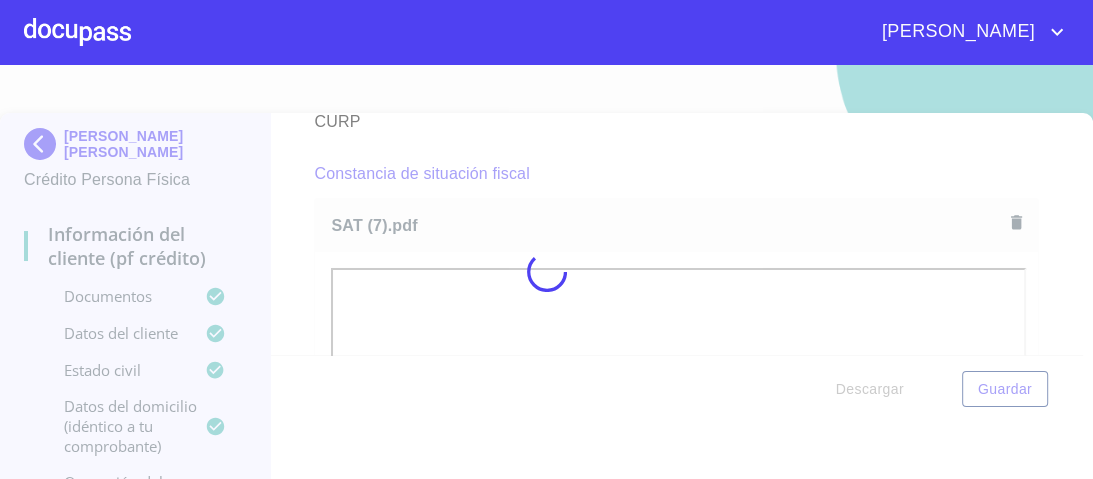 scroll, scrollTop: 5361, scrollLeft: 0, axis: vertical 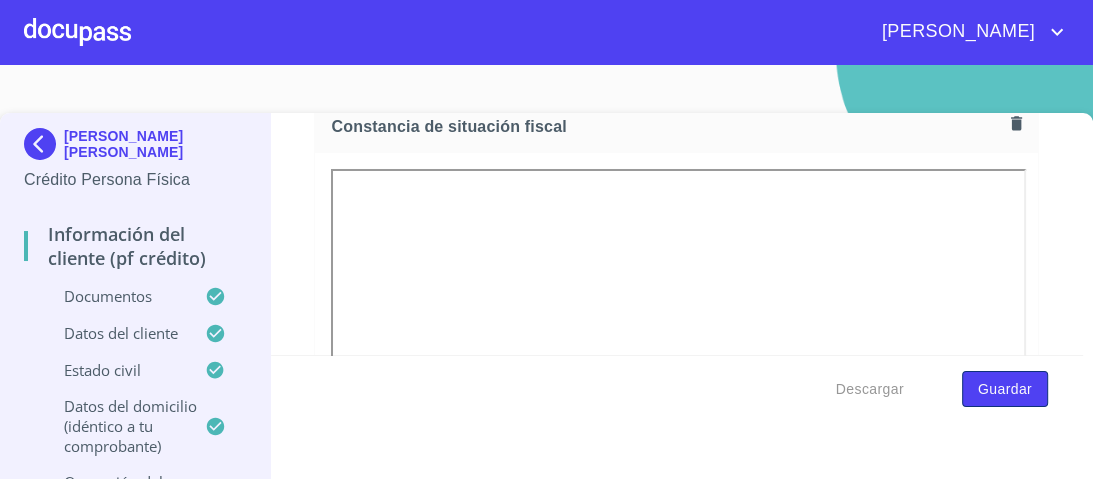 click on "Guardar" at bounding box center (1005, 389) 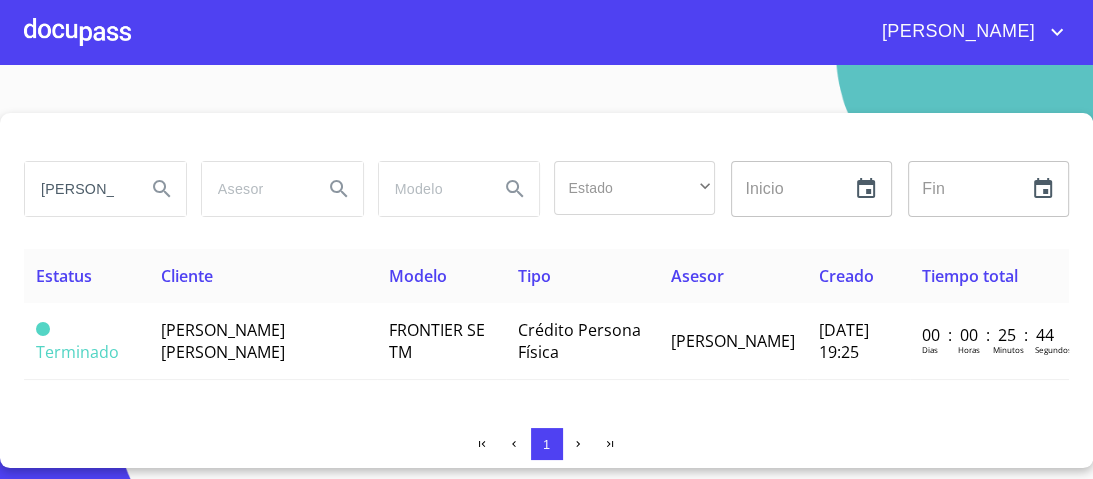 scroll, scrollTop: 0, scrollLeft: 0, axis: both 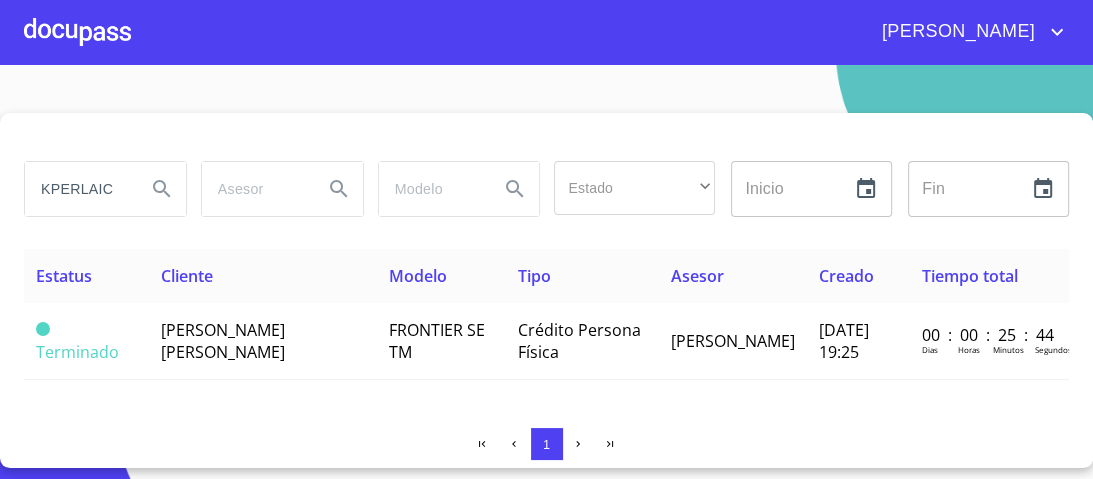 type on "KPERLAICO" 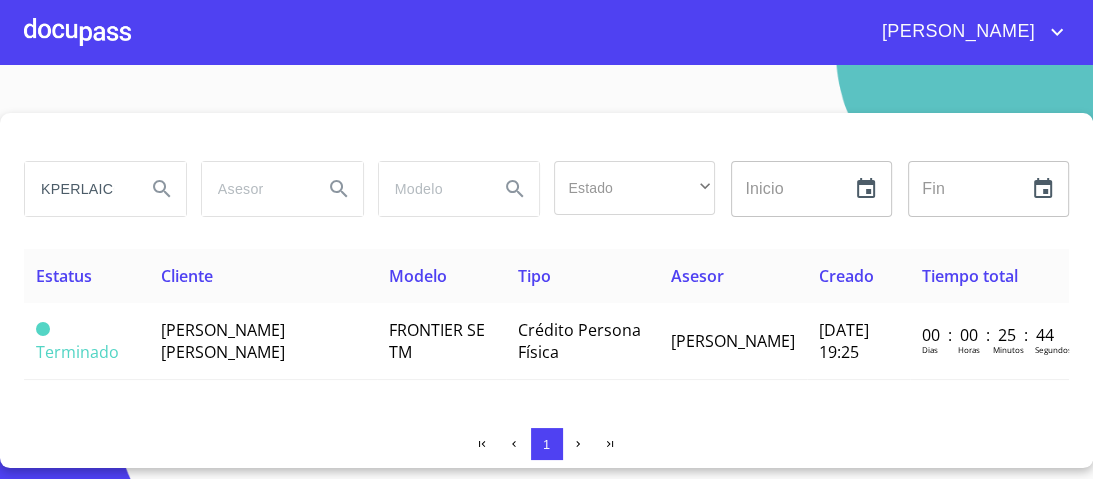 click on "KPERLAICO" at bounding box center [105, 189] 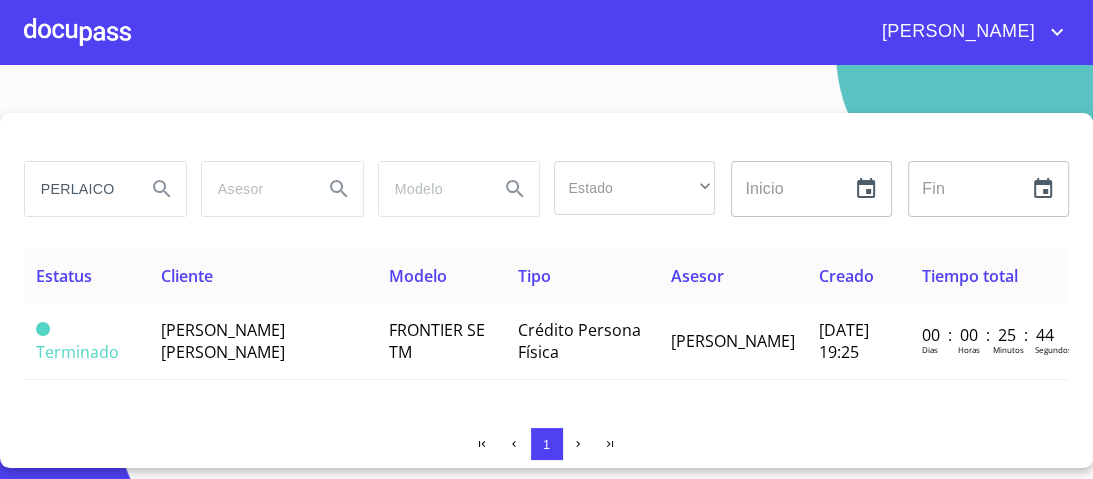 scroll, scrollTop: 0, scrollLeft: 0, axis: both 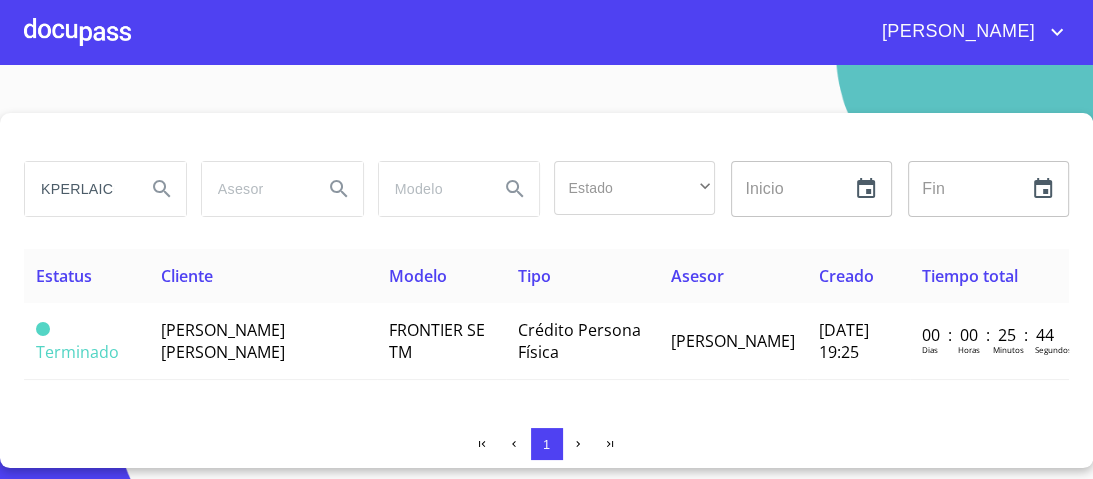 drag, startPoint x: 128, startPoint y: 191, endPoint x: 0, endPoint y: 191, distance: 128 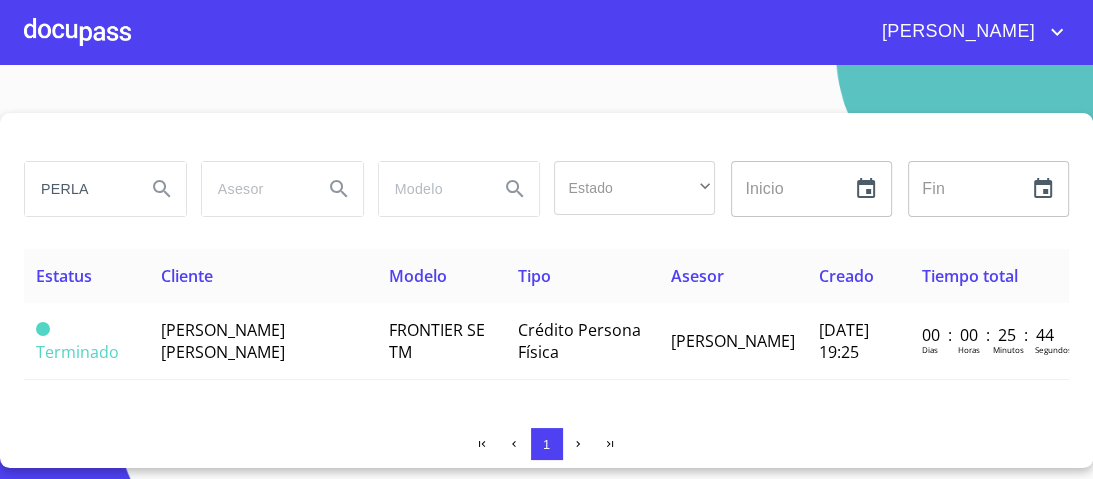 type on "PERLA" 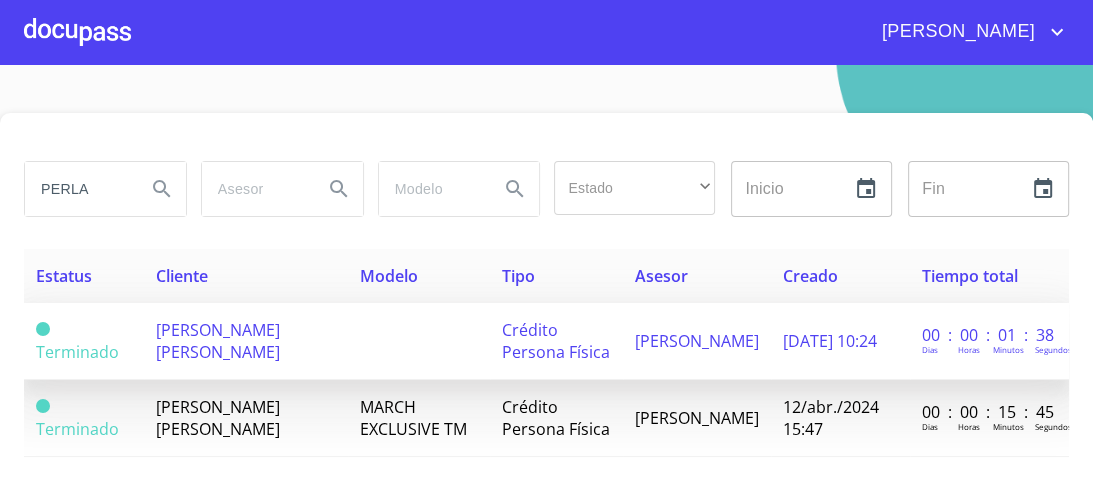 click on "Crédito Persona Física" at bounding box center (556, 341) 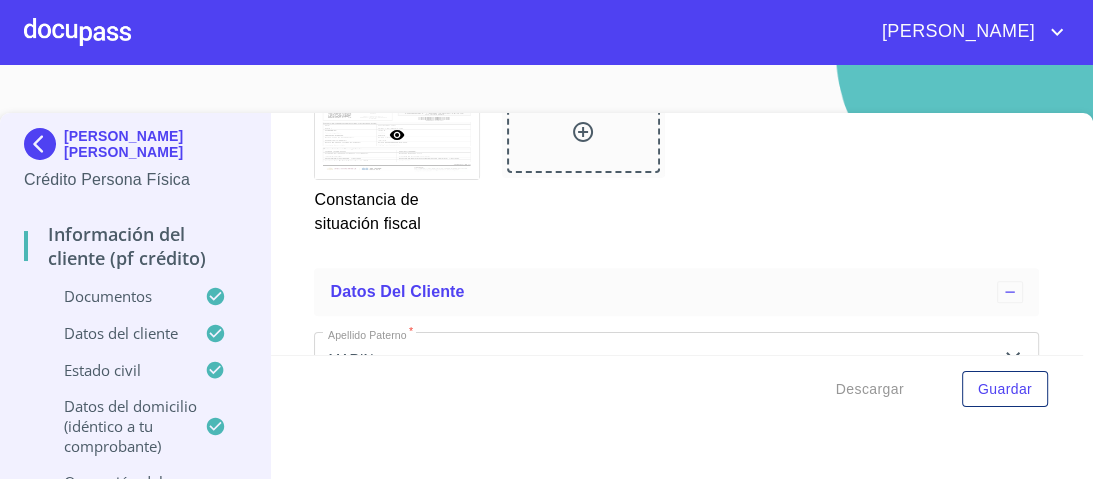 scroll, scrollTop: 5903, scrollLeft: 0, axis: vertical 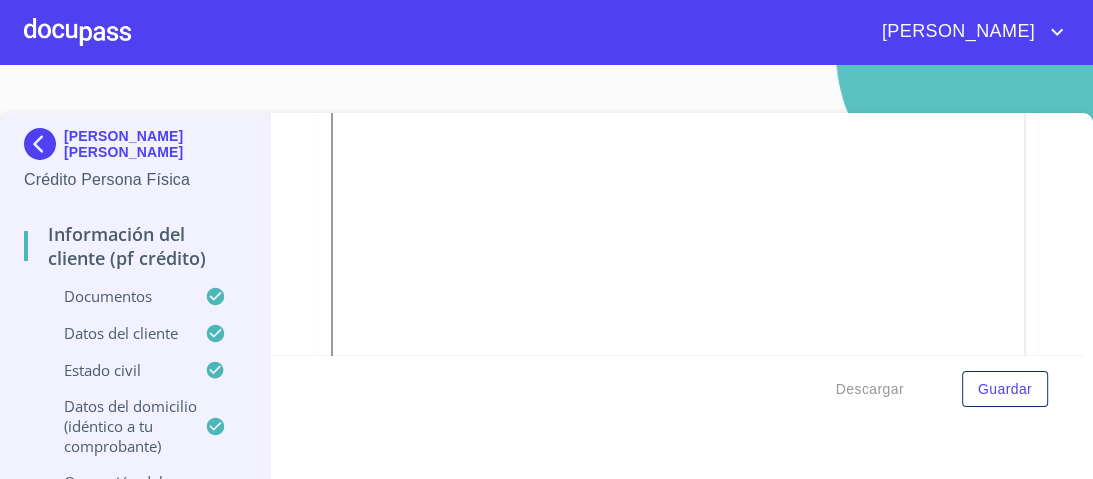 click on "Información del cliente (PF crédito)   Documentos Documento de identificación.   * INE ​ Identificación Oficial * Identificación Oficial Identificación Oficial Identificación Oficial Comprobante de Domicilio * Comprobante de Domicilio Comprobante de [PERSON_NAME] de ingresos   * Independiente/Dueño de negocio/Persona Moral ​ Comprobante de Ingresos mes 1 * Comprobante de Ingresos mes 1 Comprobante de Ingresos mes 1 Comprobante de Ingresos mes 2 * Comprobante de Ingresos mes 2 Comprobante de Ingresos mes 2 Comprobante de Ingresos mes 3 * Comprobante de Ingresos mes 3 Comprobante de Ingresos mes 3 CURP * CURP [PERSON_NAME] de situación fiscal [PERSON_NAME] de situación fiscal [PERSON_NAME] de situación fiscal Datos del cliente Apellido [PERSON_NAME]   * [PERSON_NAME] ​ Apellido Materno   * MARIN ​ Primer nombre   * PERLA ​ Segundo Nombre ​ Fecha de nacimiento * 14 de mar. de [DEMOGRAPHIC_DATA] ​ RFC   * MAMP9703141G3 ​ CURP   * MAMP970314MJCRRR09 ​ ID de Identificación 1317092205 ​ Nacionalidad" at bounding box center (677, 234) 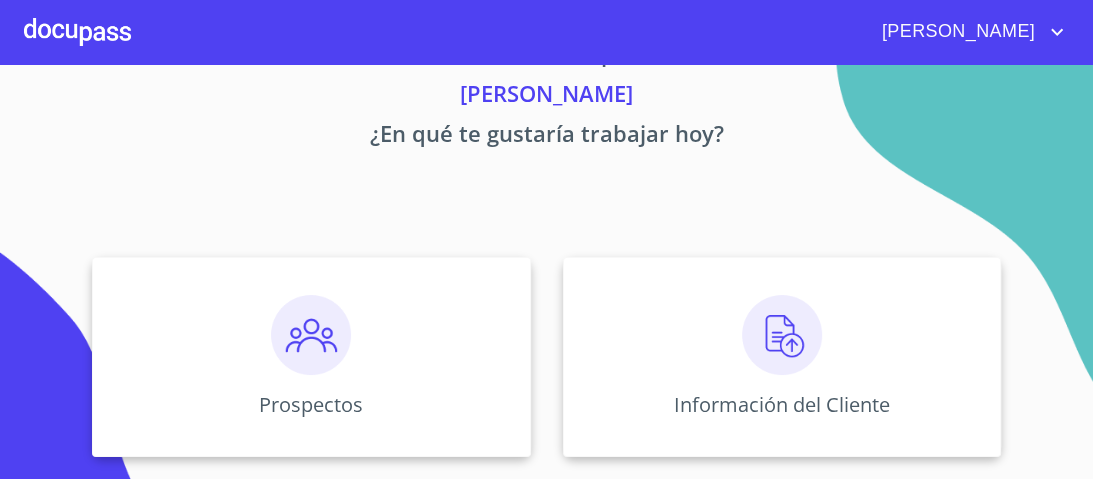 scroll, scrollTop: 160, scrollLeft: 0, axis: vertical 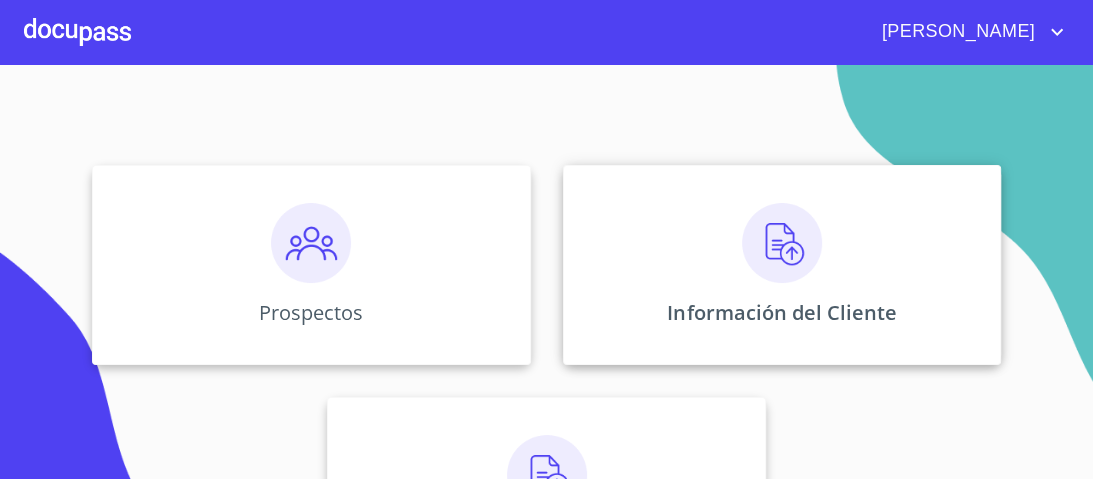 click at bounding box center [782, 243] 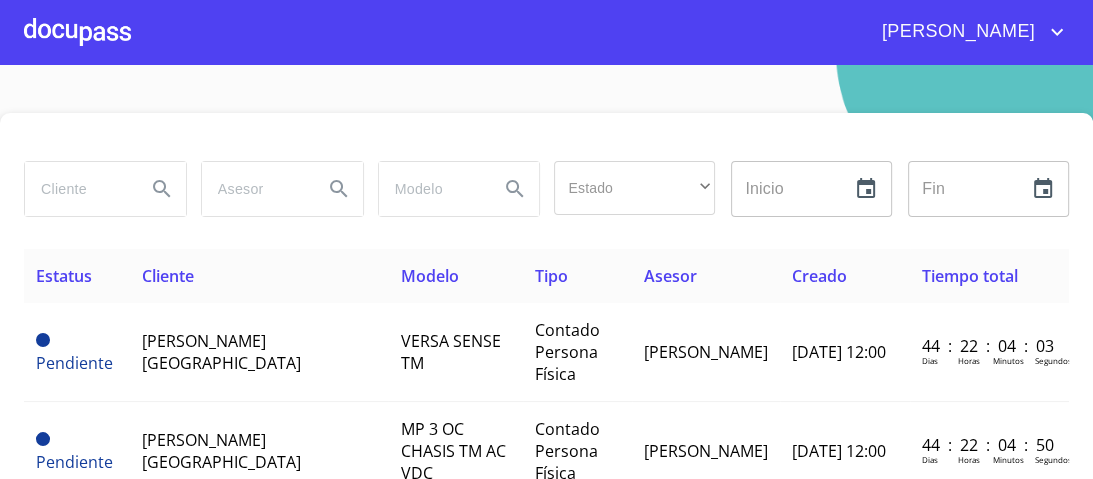click at bounding box center [77, 189] 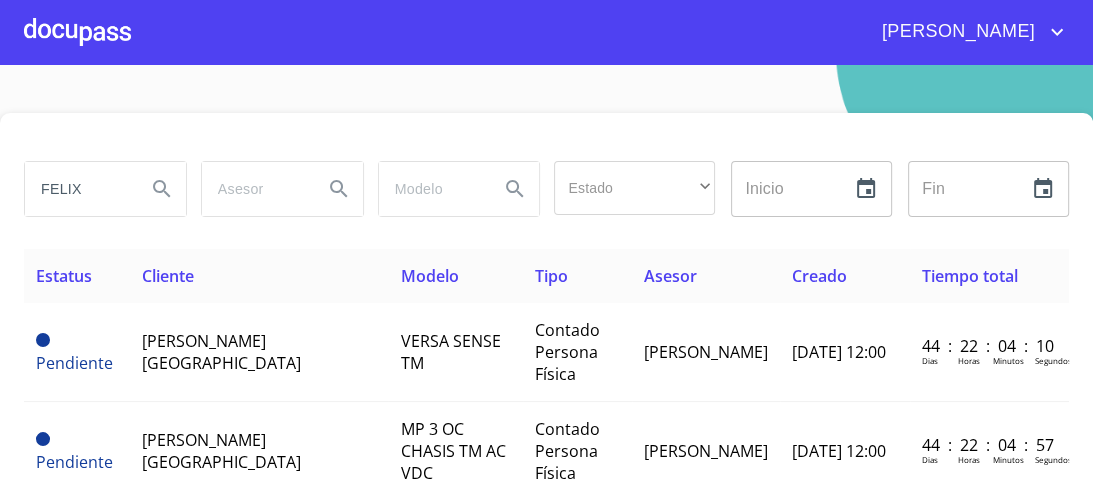 type on "FELIX" 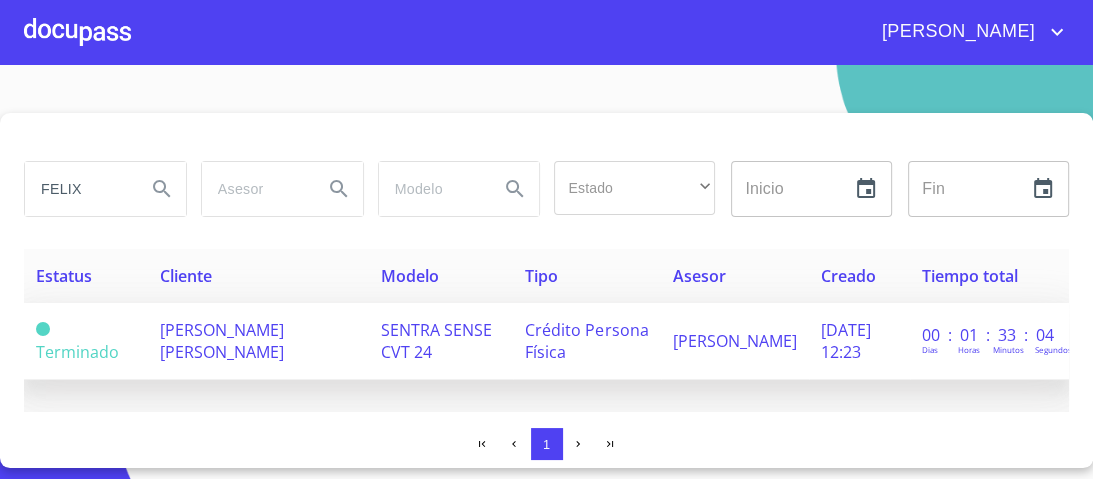 click on "SENTRA SENSE CVT 24" at bounding box center [436, 341] 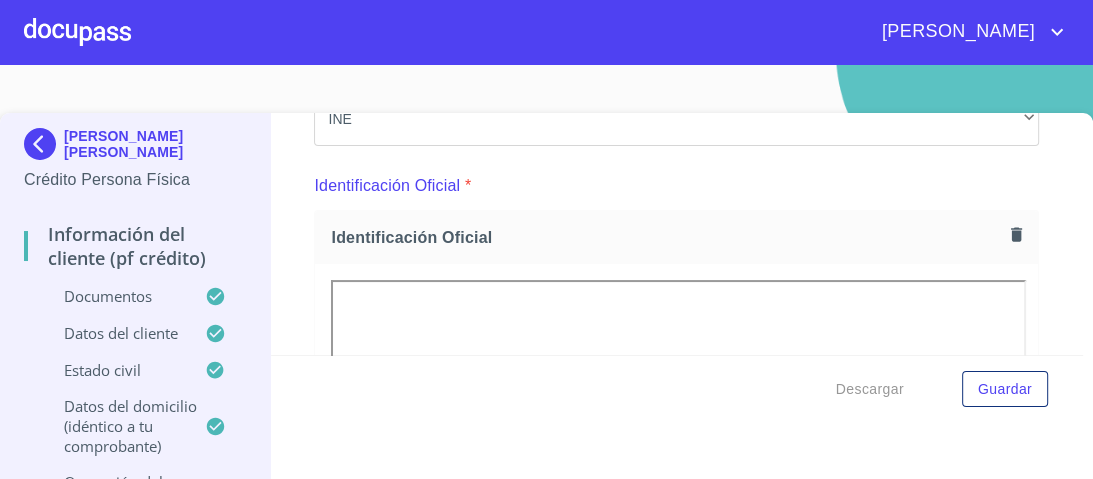 scroll, scrollTop: 163, scrollLeft: 0, axis: vertical 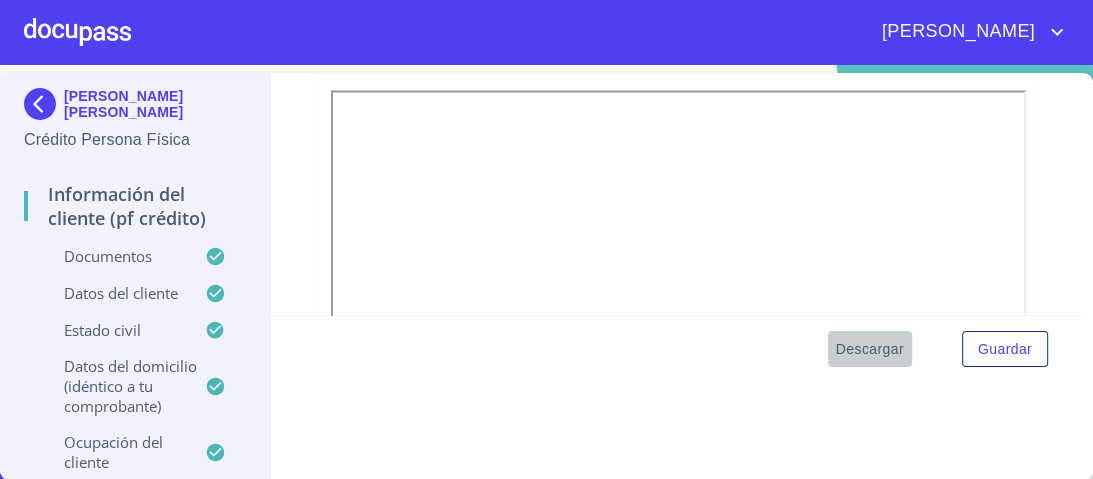 click on "Descargar" at bounding box center [870, 349] 